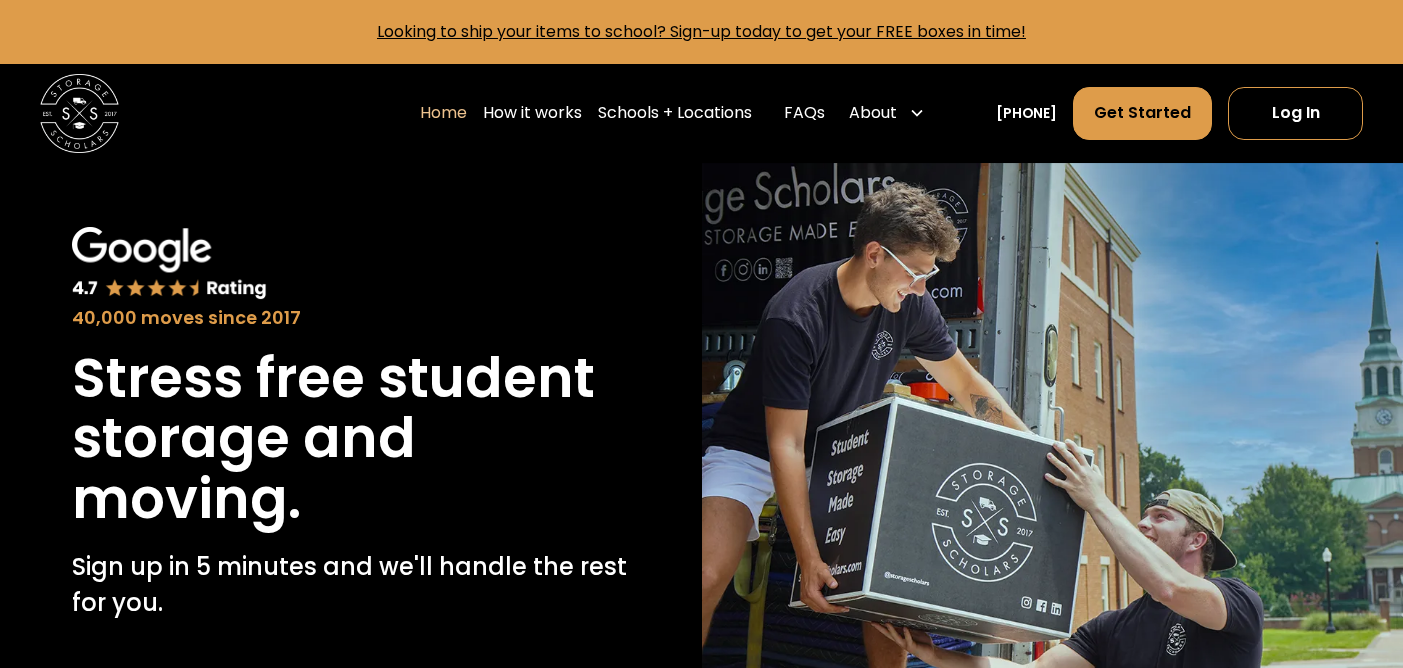 scroll, scrollTop: 0, scrollLeft: 0, axis: both 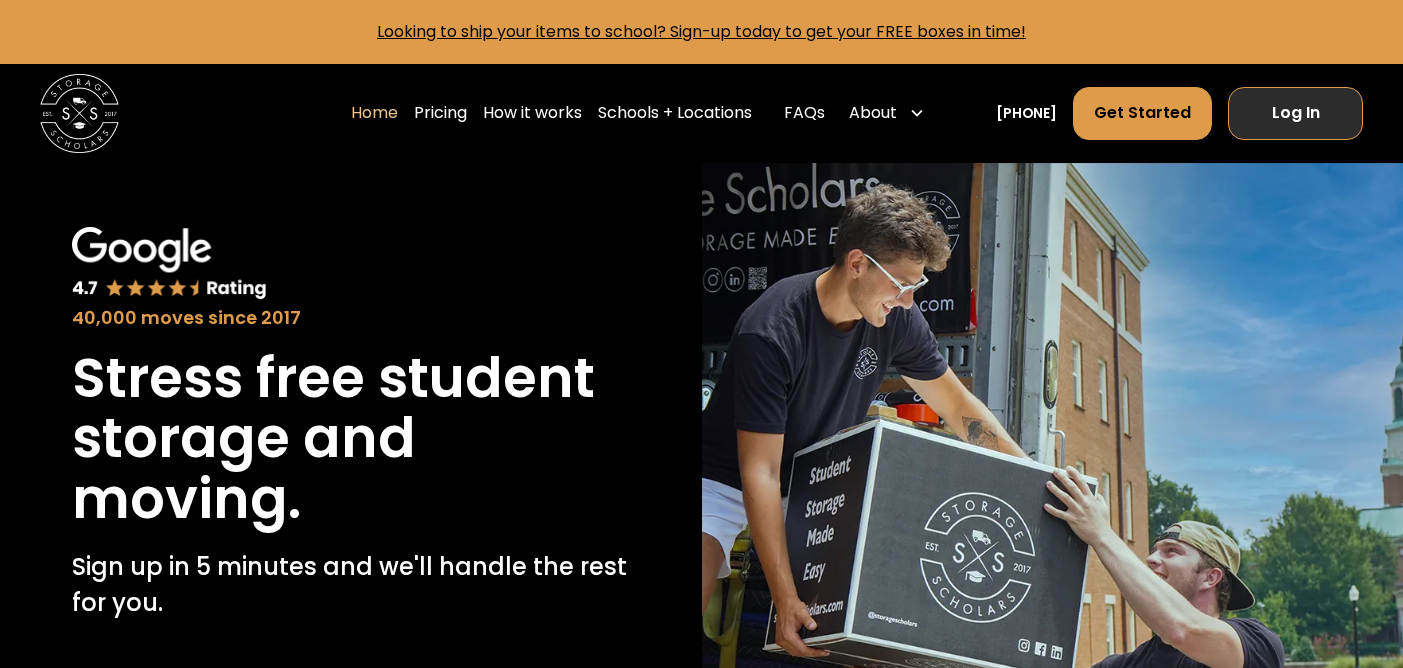 click on "Log In" at bounding box center [1295, 114] 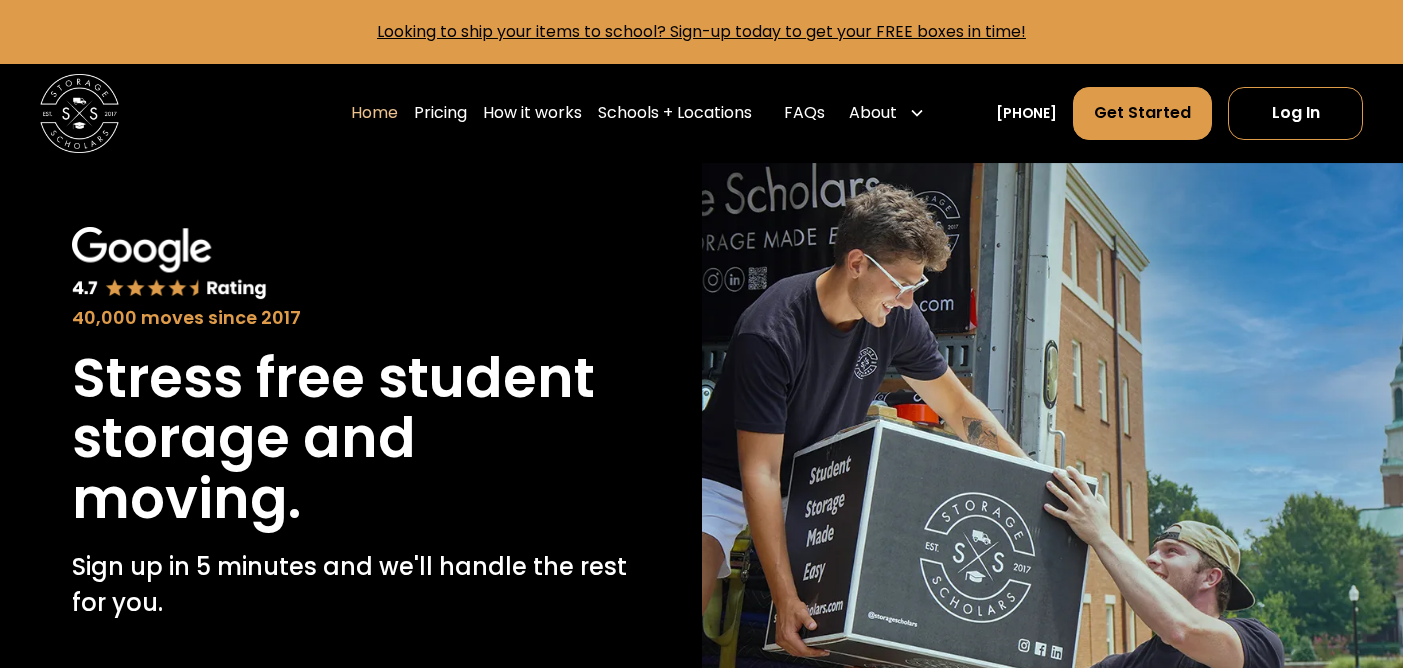 scroll, scrollTop: 0, scrollLeft: 0, axis: both 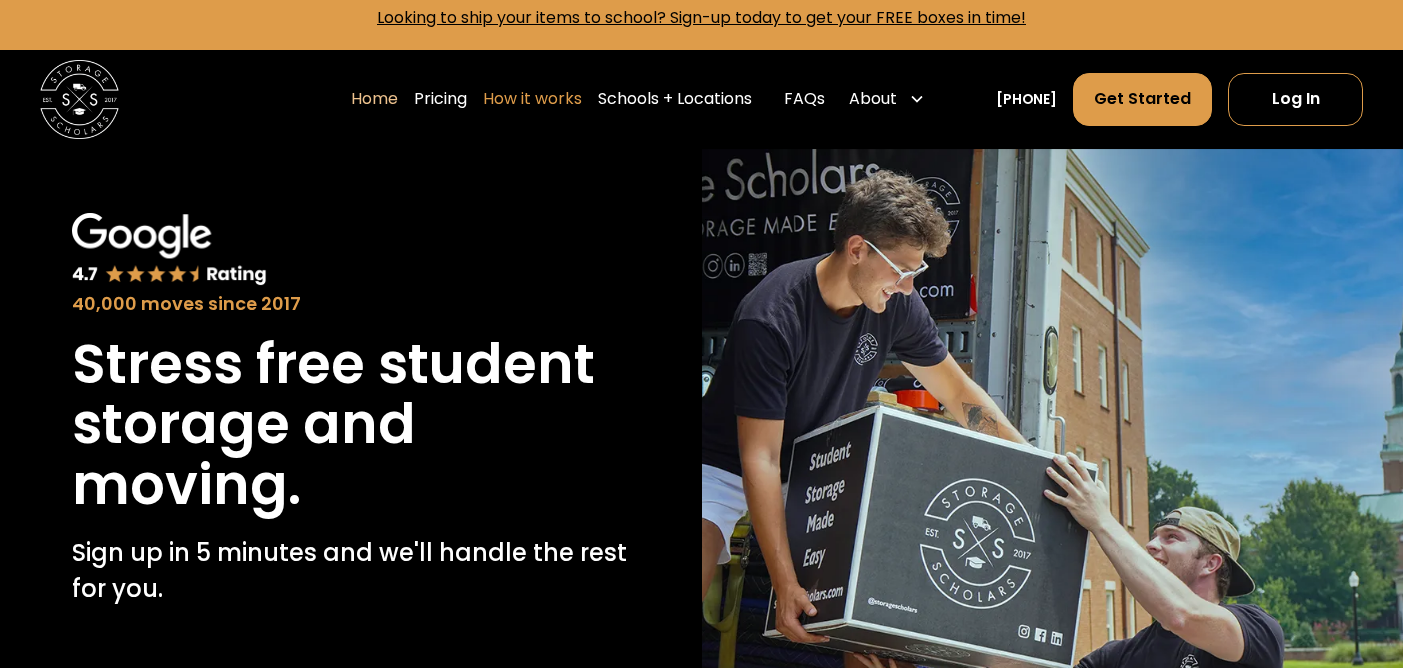 click on "How it works" at bounding box center [532, 100] 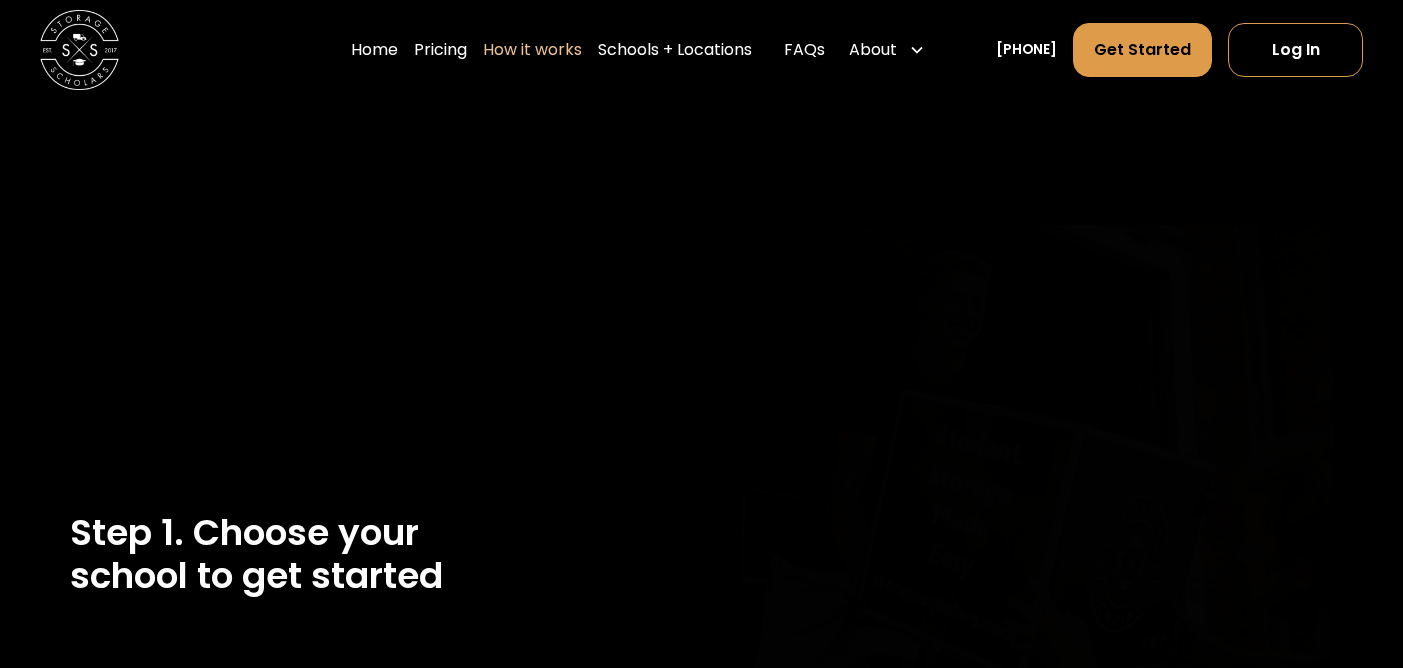 scroll, scrollTop: 0, scrollLeft: 0, axis: both 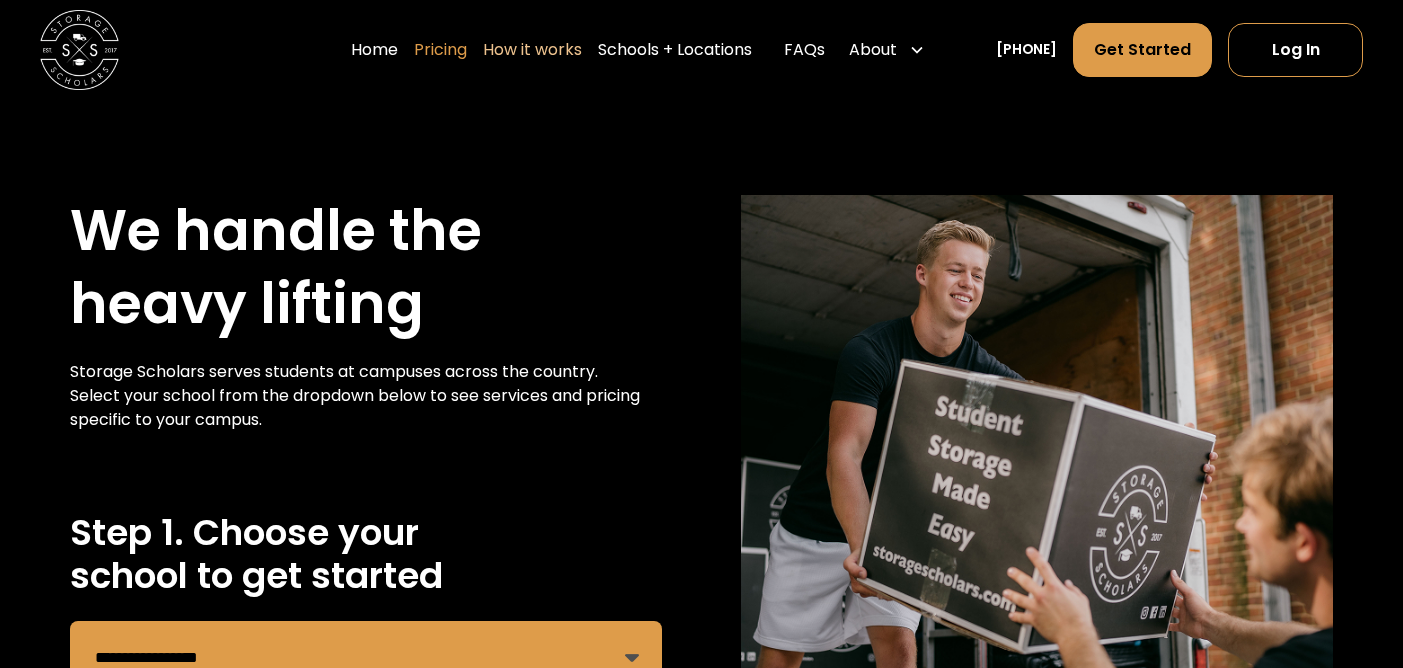 click on "Pricing" at bounding box center (440, 50) 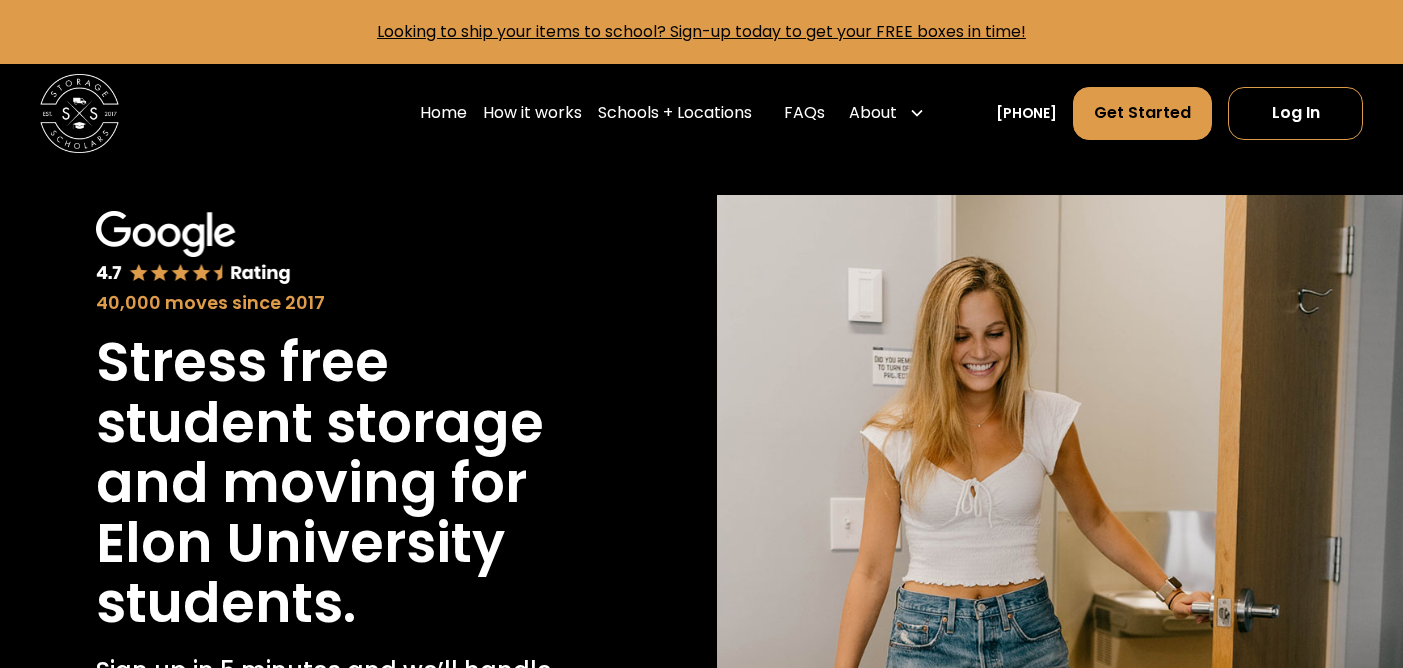 scroll, scrollTop: 0, scrollLeft: 0, axis: both 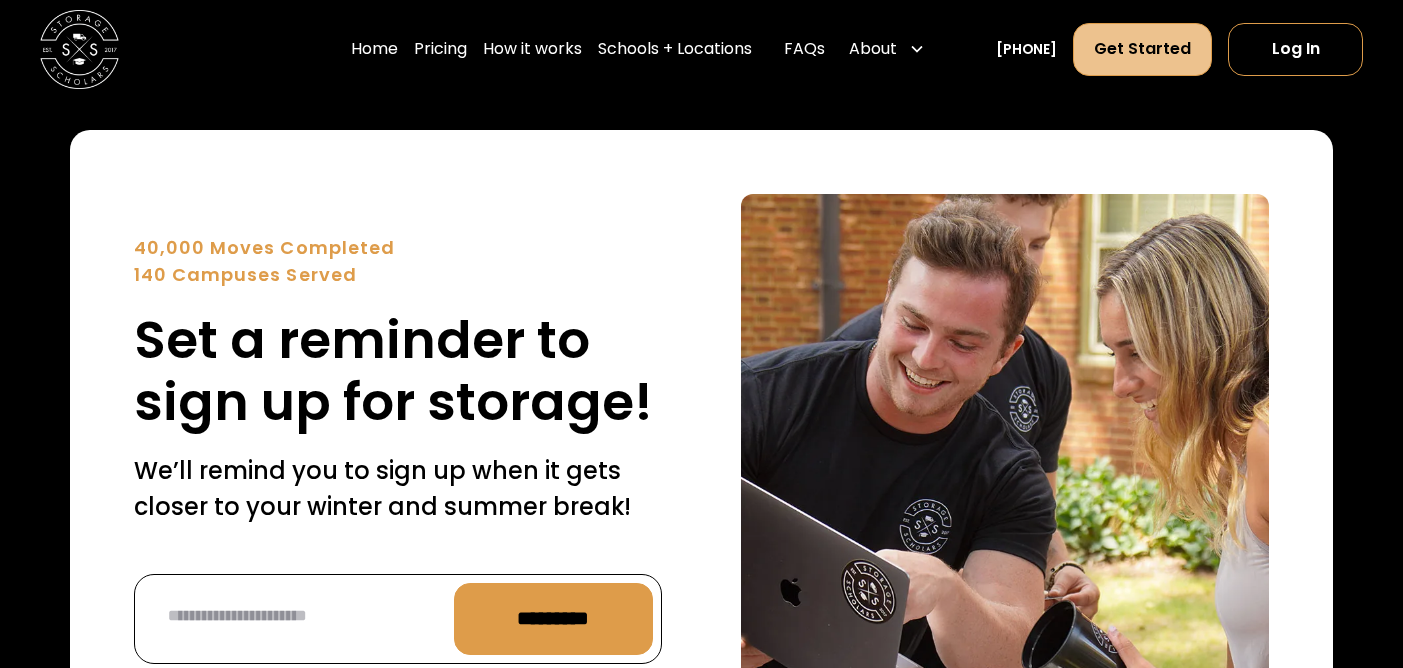 click on "Get Started" at bounding box center (1142, 50) 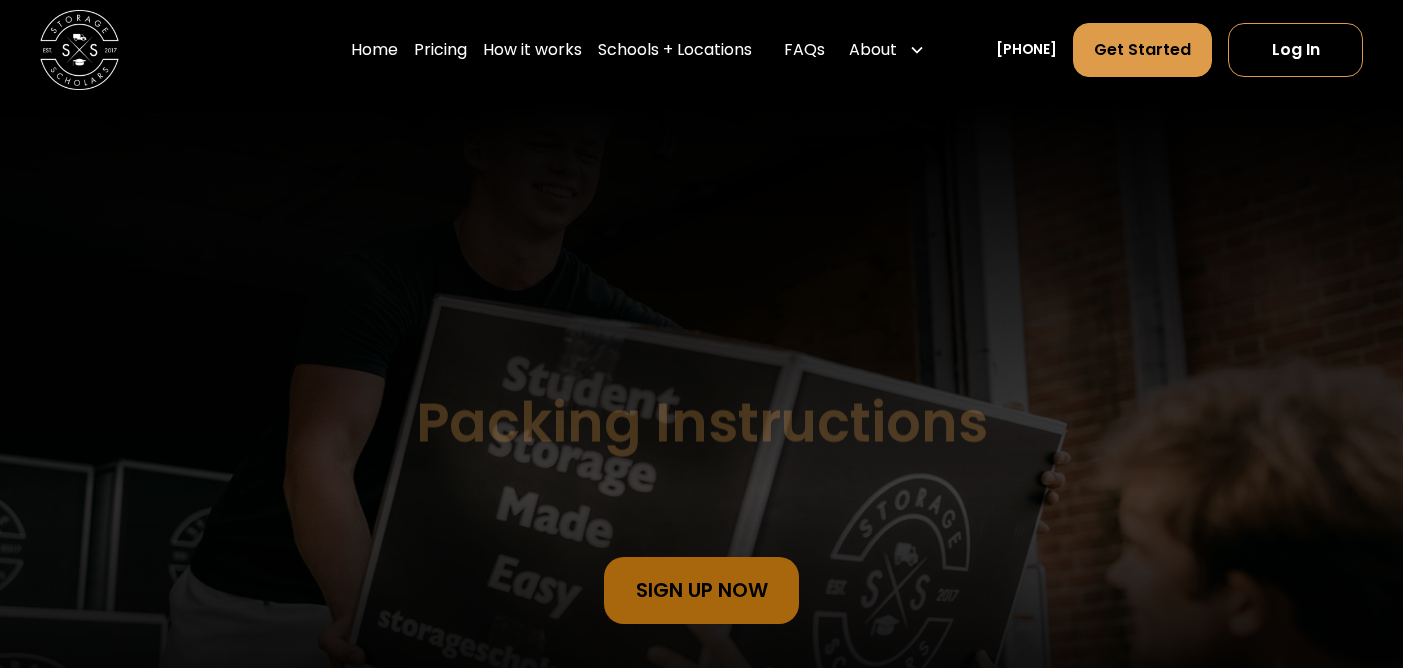 scroll, scrollTop: 0, scrollLeft: 0, axis: both 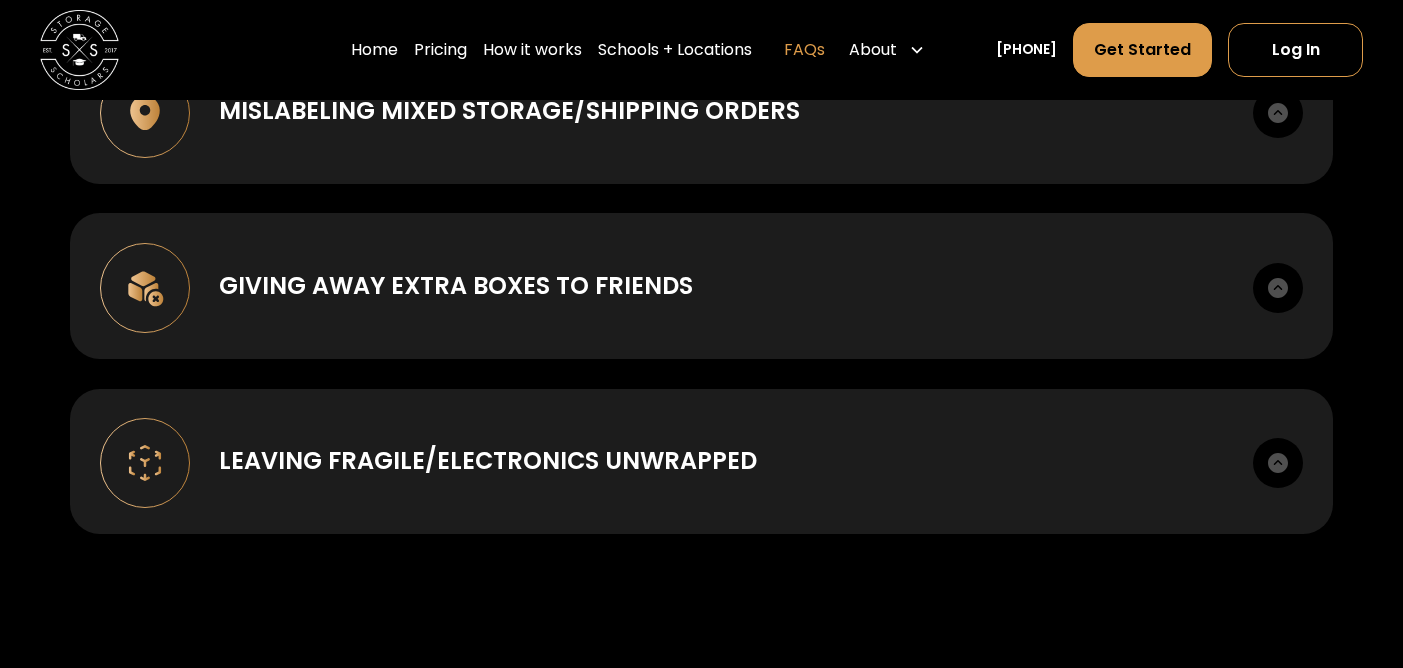 click on "FAQs" at bounding box center (804, 50) 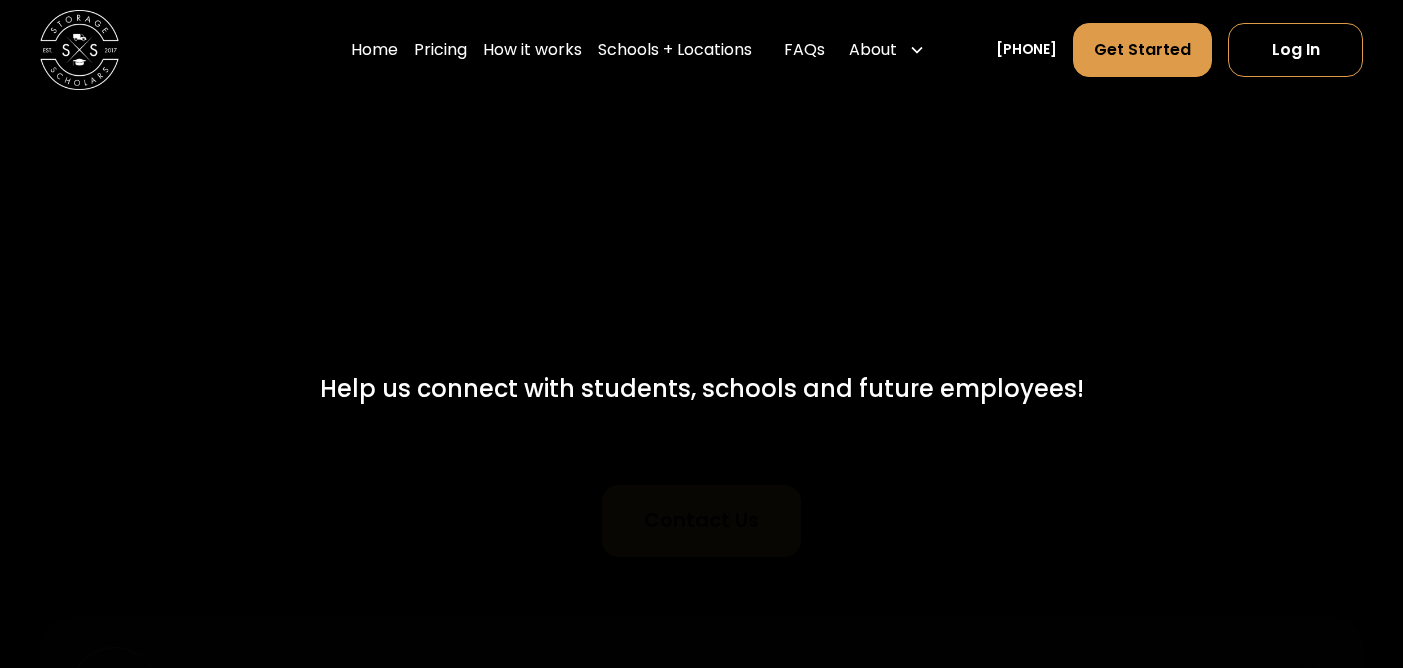 scroll, scrollTop: 0, scrollLeft: 0, axis: both 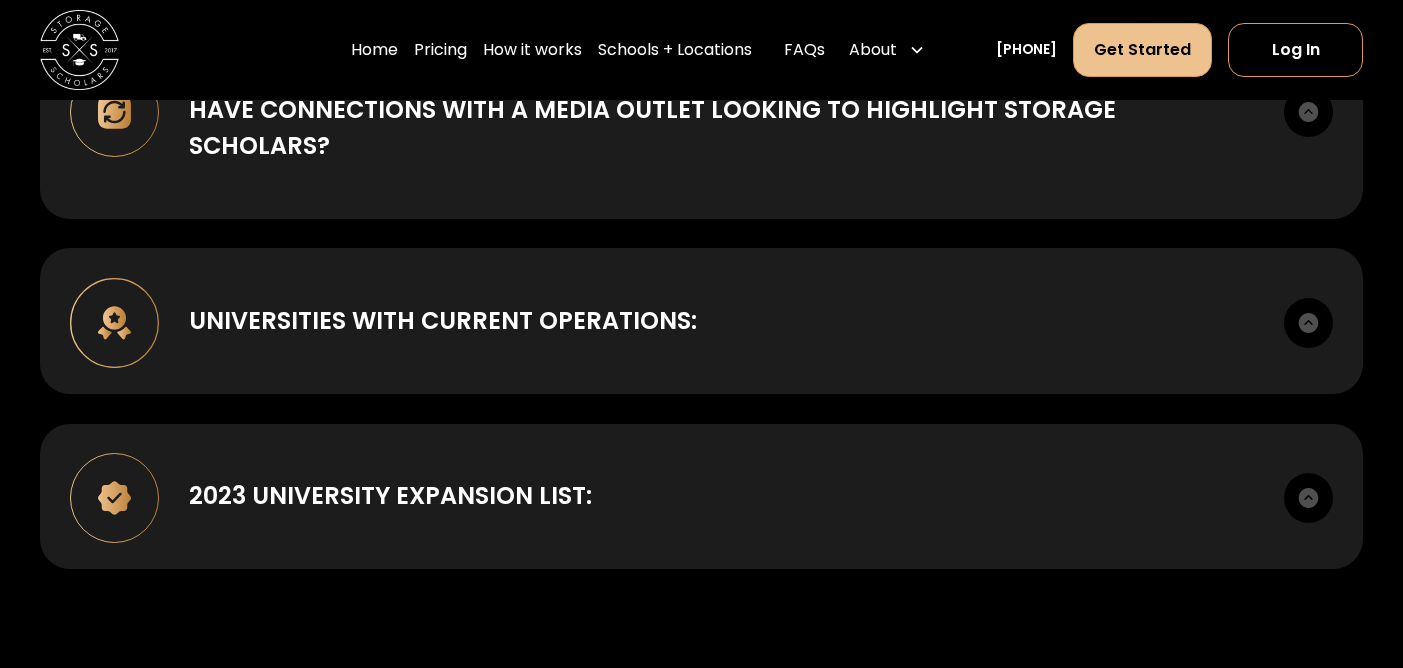 click on "Get Started" at bounding box center [1142, 50] 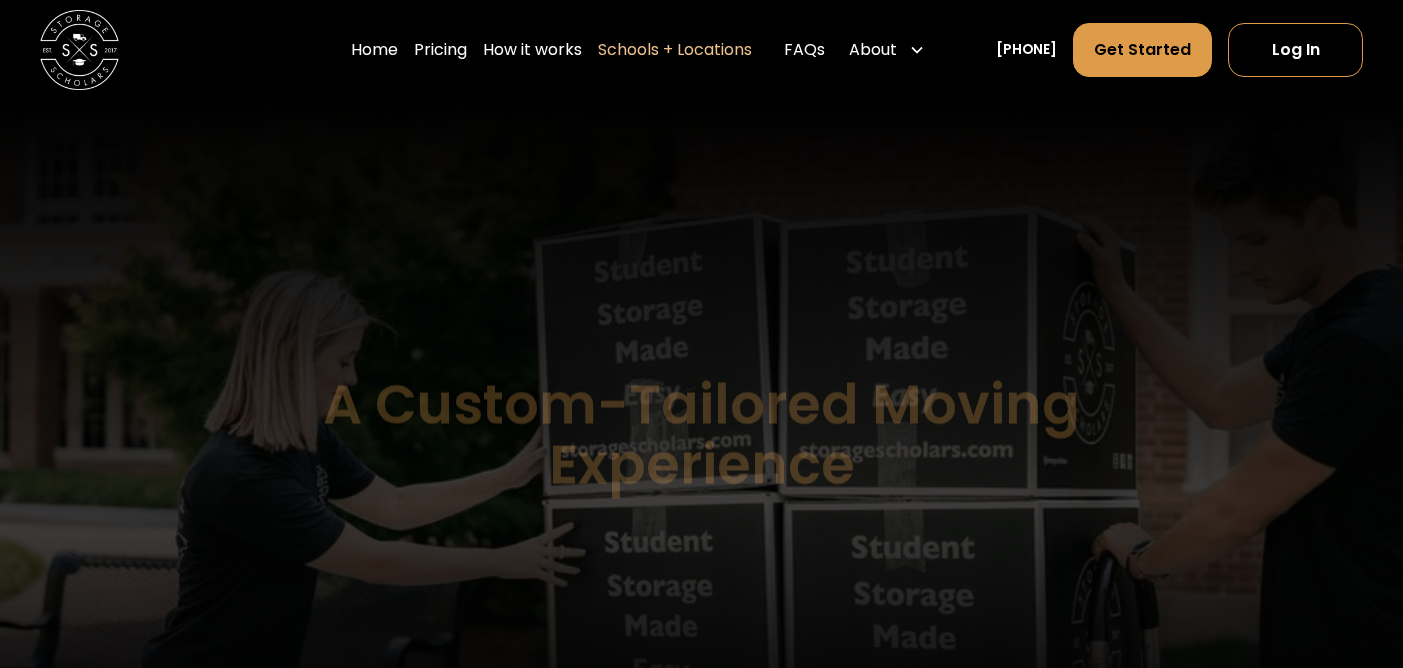 scroll, scrollTop: 0, scrollLeft: 0, axis: both 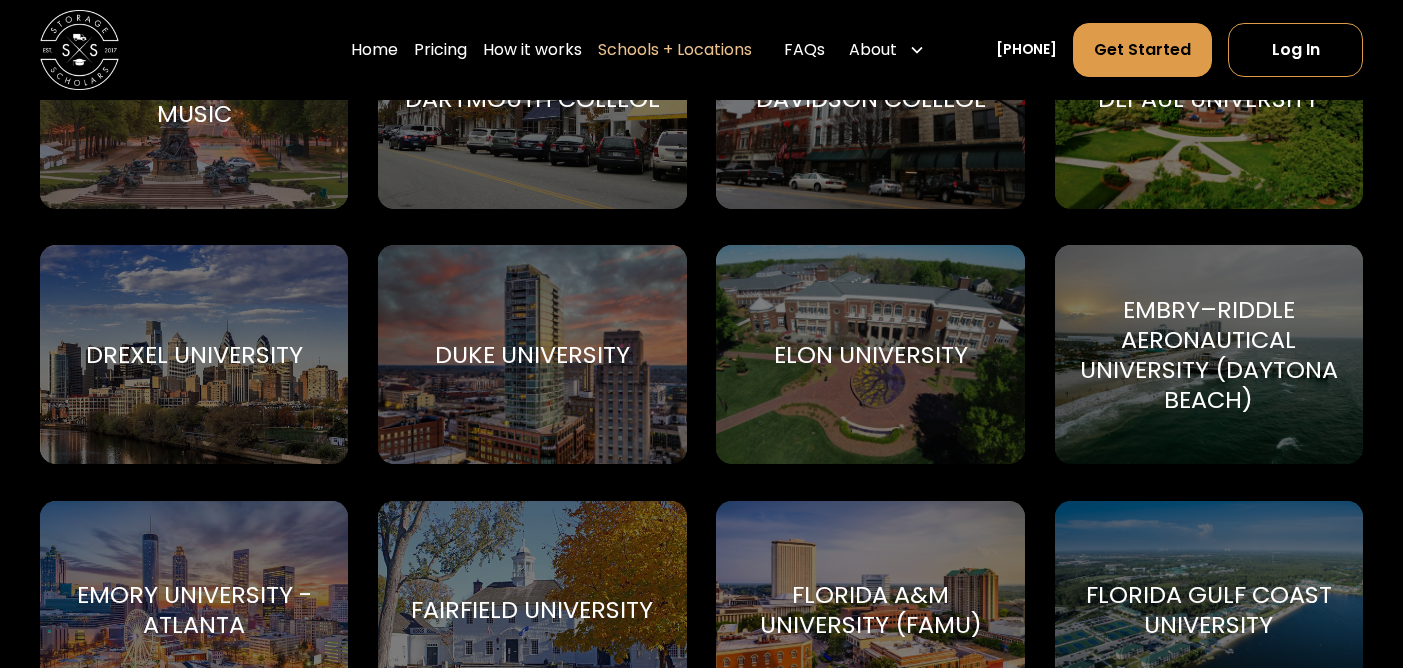 click on "[ORGANIZATION] [ORGANIZATION]" at bounding box center [870, 354] 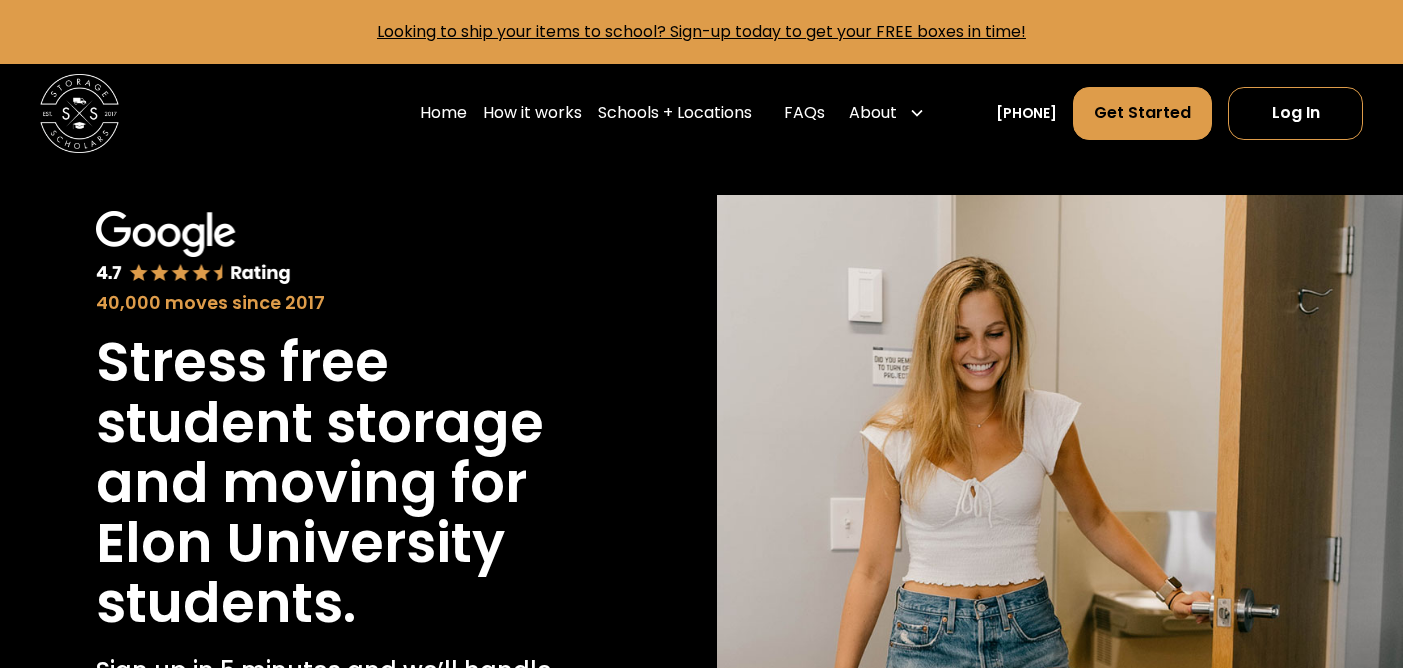 scroll, scrollTop: 0, scrollLeft: 0, axis: both 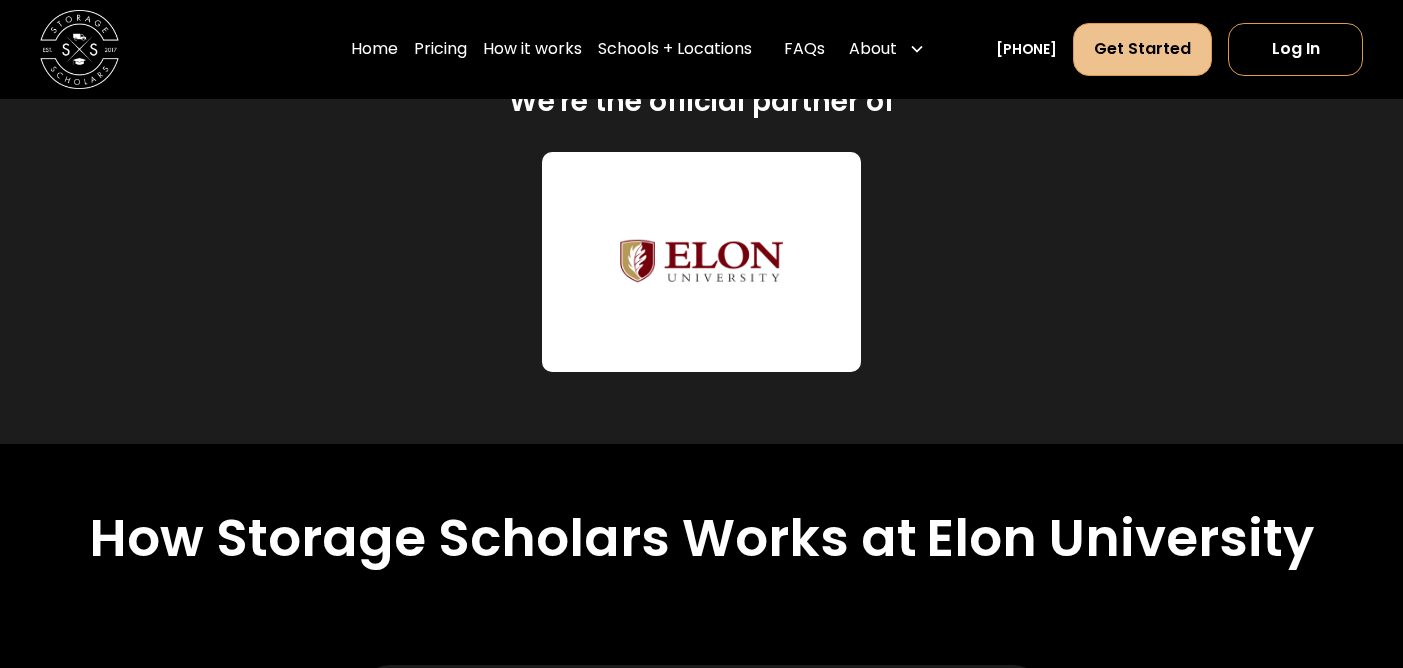 click on "Get Started" at bounding box center [1142, 50] 